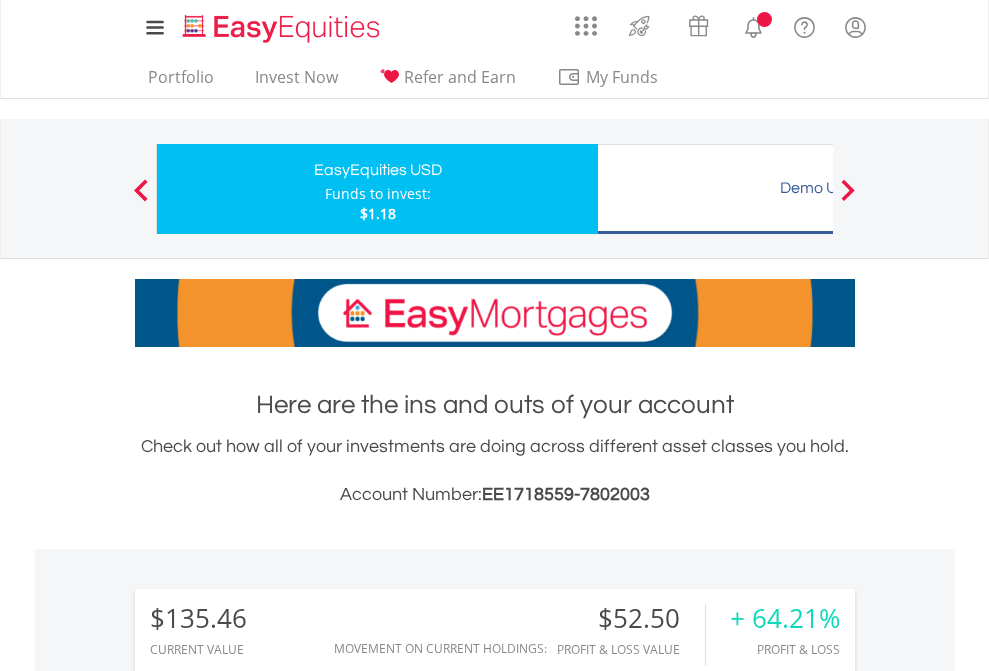 scroll, scrollTop: 0, scrollLeft: 0, axis: both 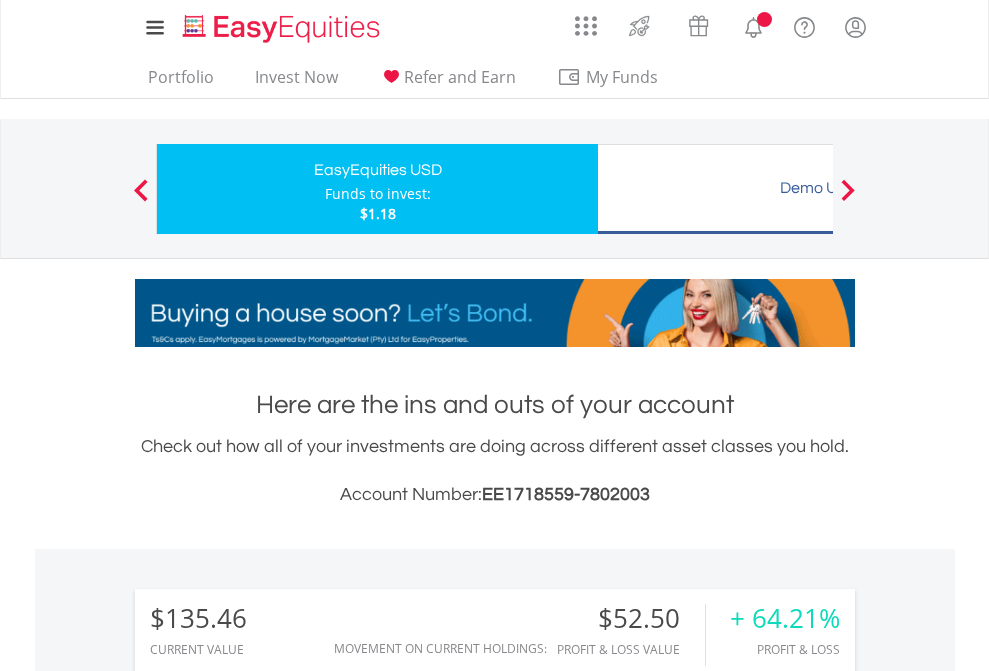 click on "Funds to invest:" at bounding box center [378, 194] 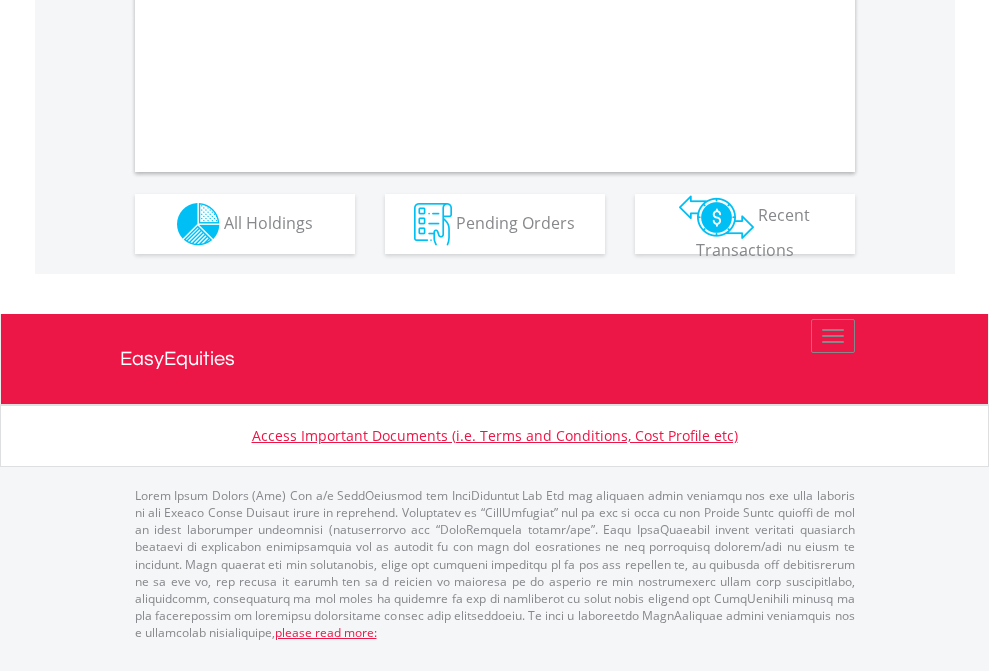 scroll, scrollTop: 1877, scrollLeft: 0, axis: vertical 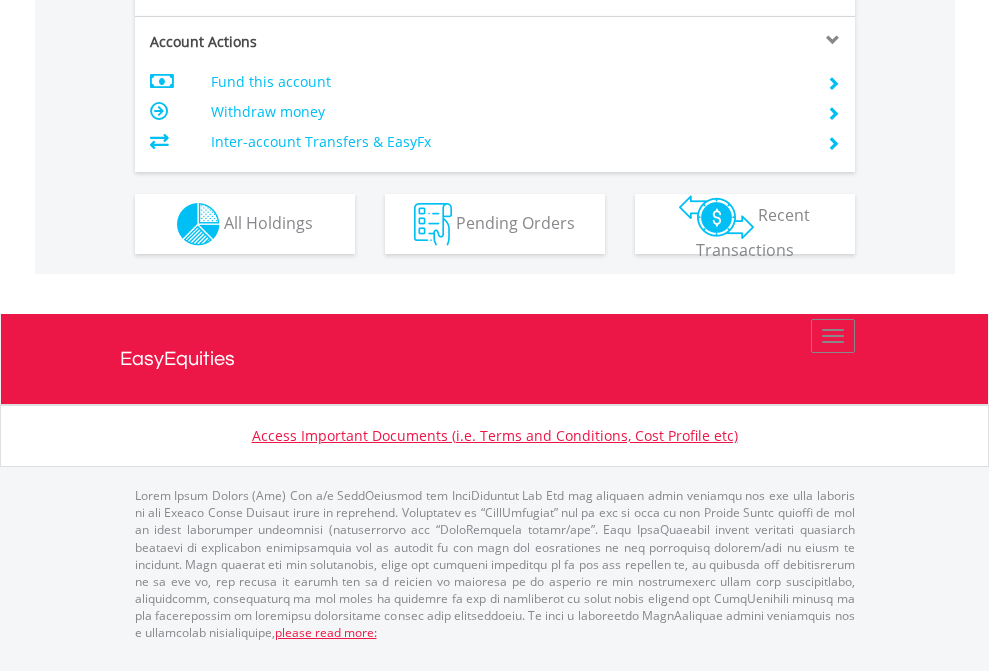 click on "Investment types" at bounding box center [706, -337] 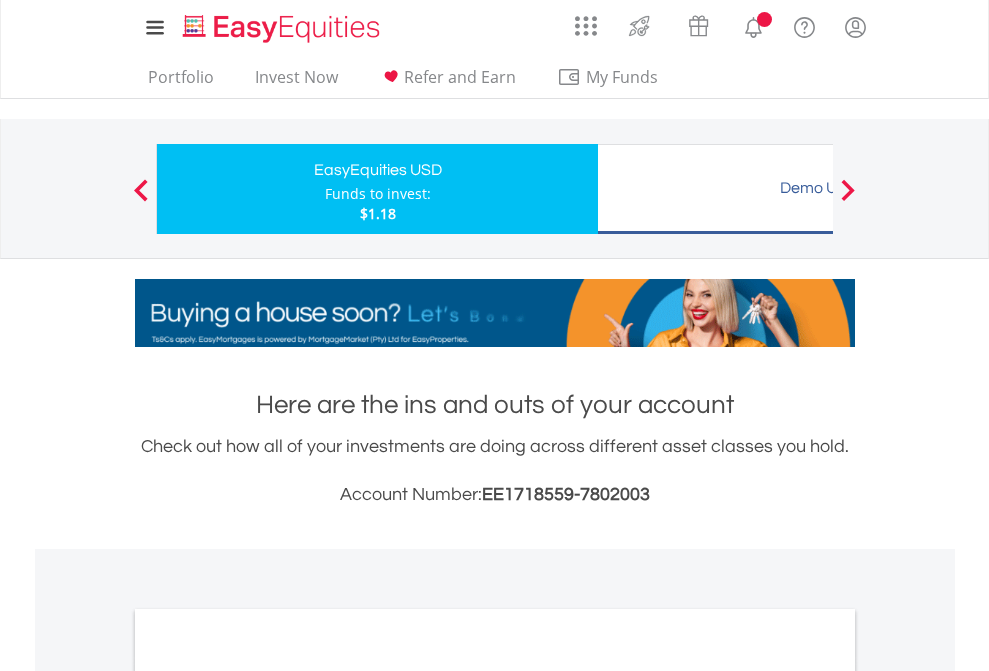 scroll, scrollTop: 0, scrollLeft: 0, axis: both 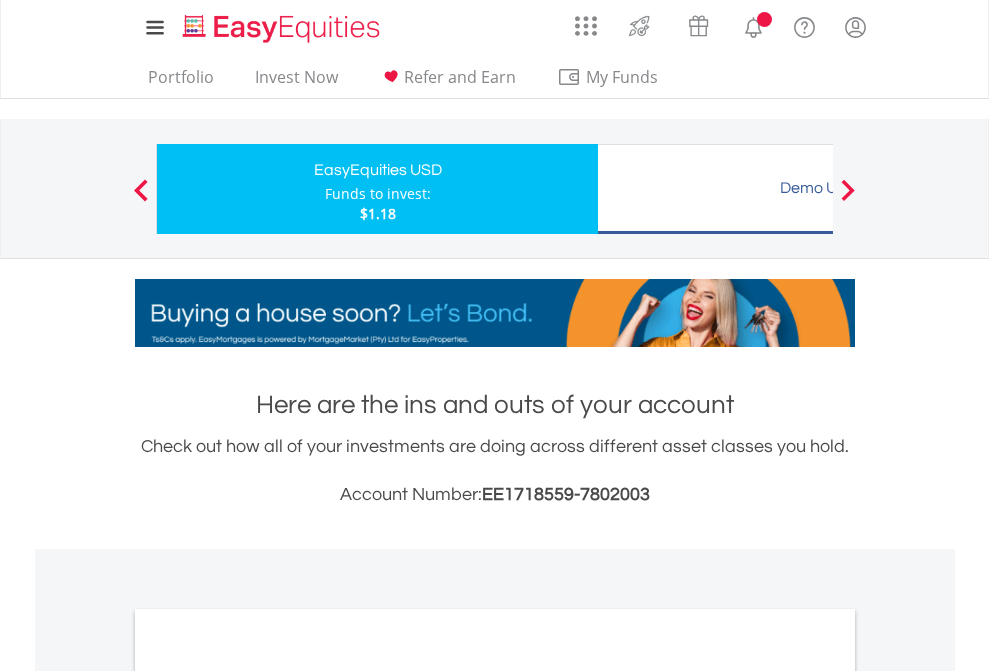 click on "All Holdings" at bounding box center (268, 1096) 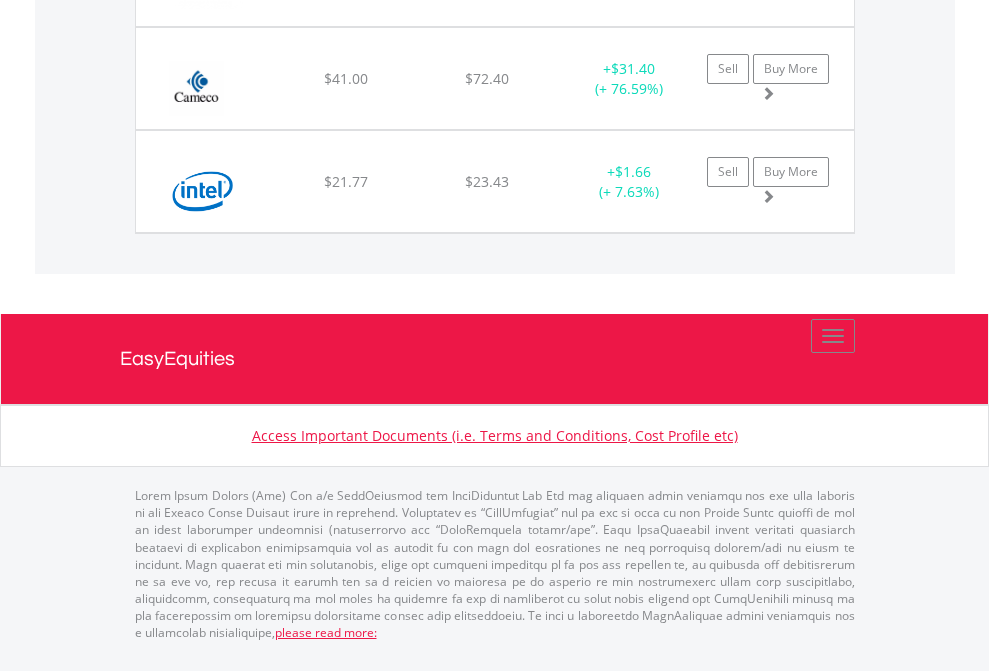 scroll, scrollTop: 2225, scrollLeft: 0, axis: vertical 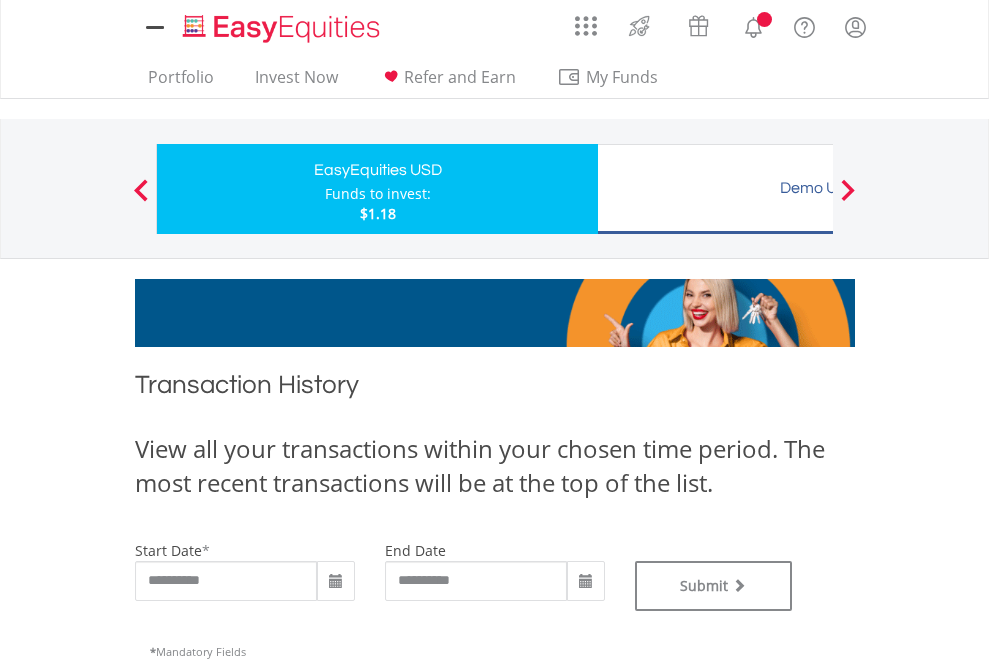 click on "Funds to invest:" at bounding box center (378, 194) 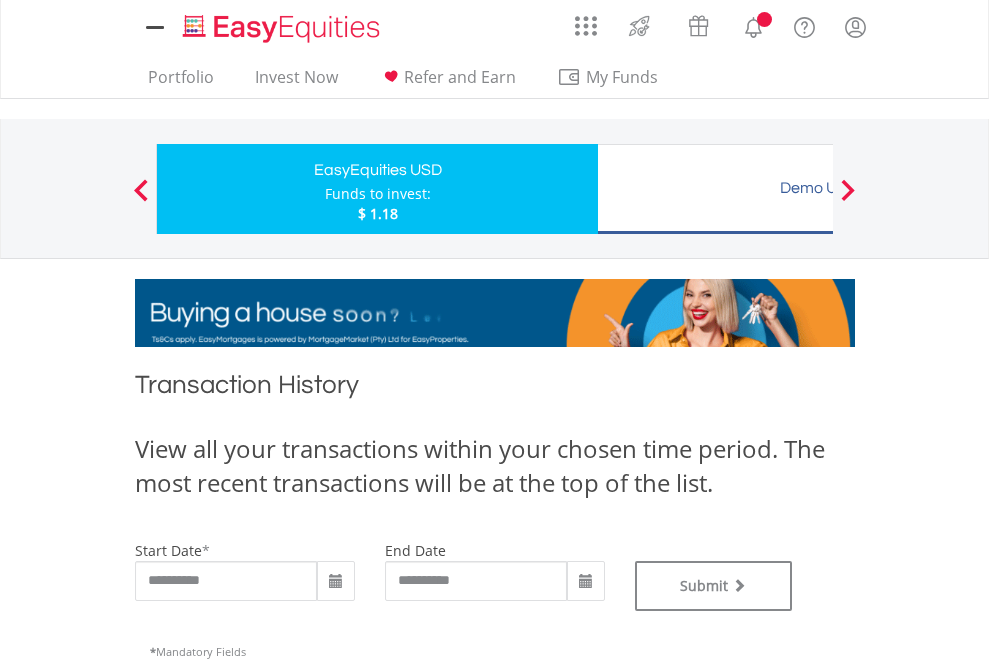 type on "**********" 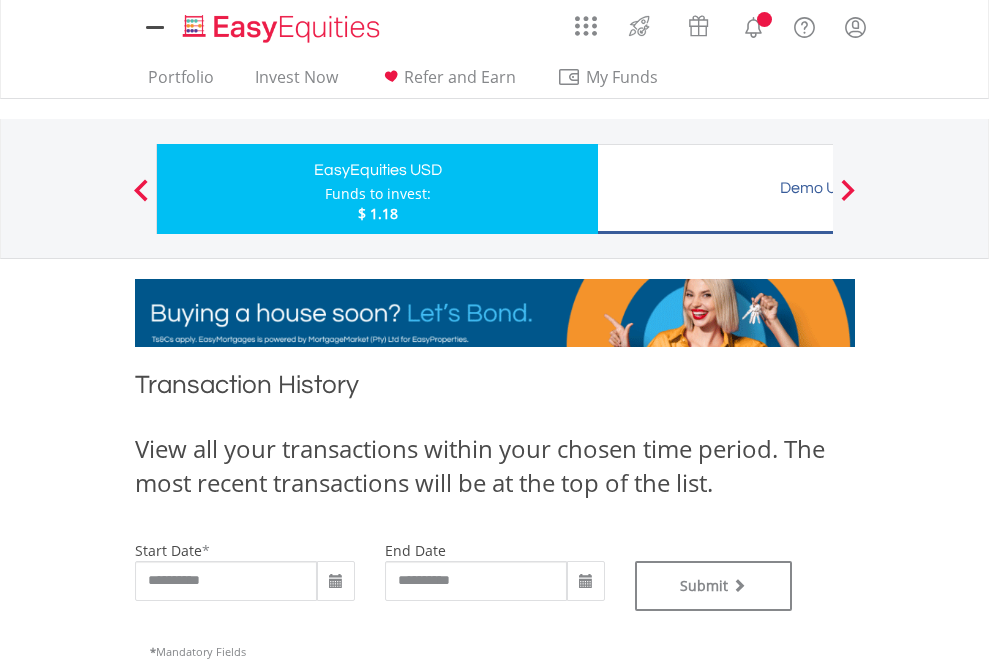 scroll, scrollTop: 0, scrollLeft: 0, axis: both 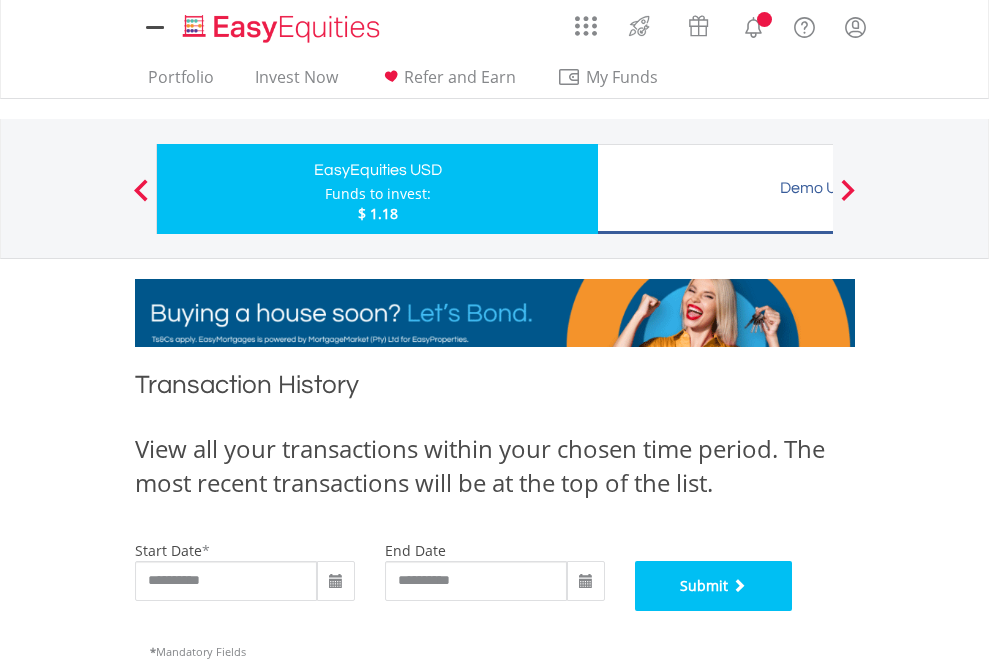 click on "Submit" at bounding box center (714, 586) 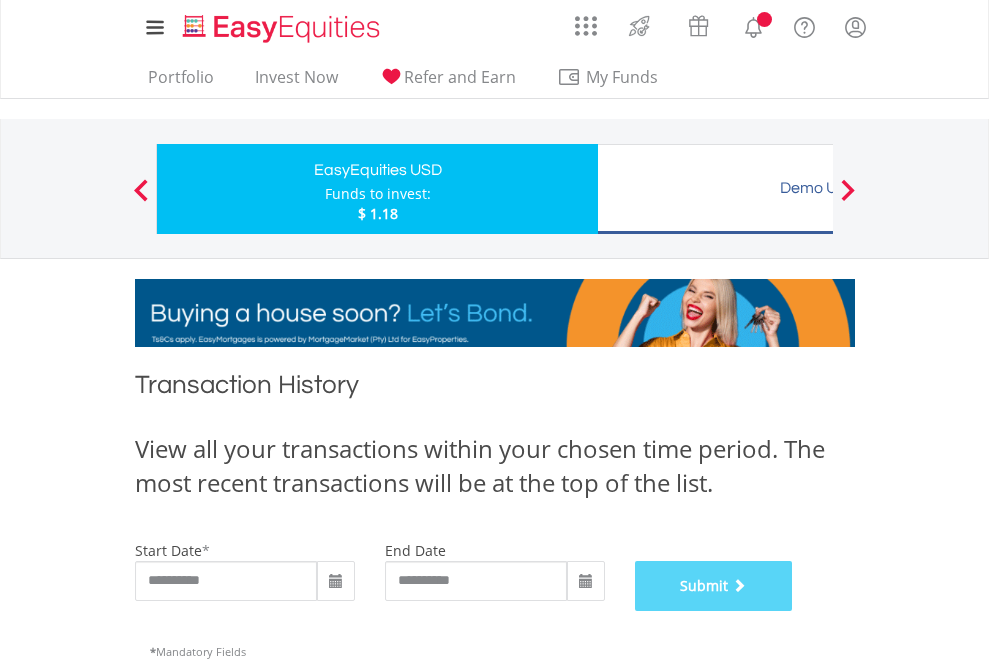 scroll, scrollTop: 811, scrollLeft: 0, axis: vertical 